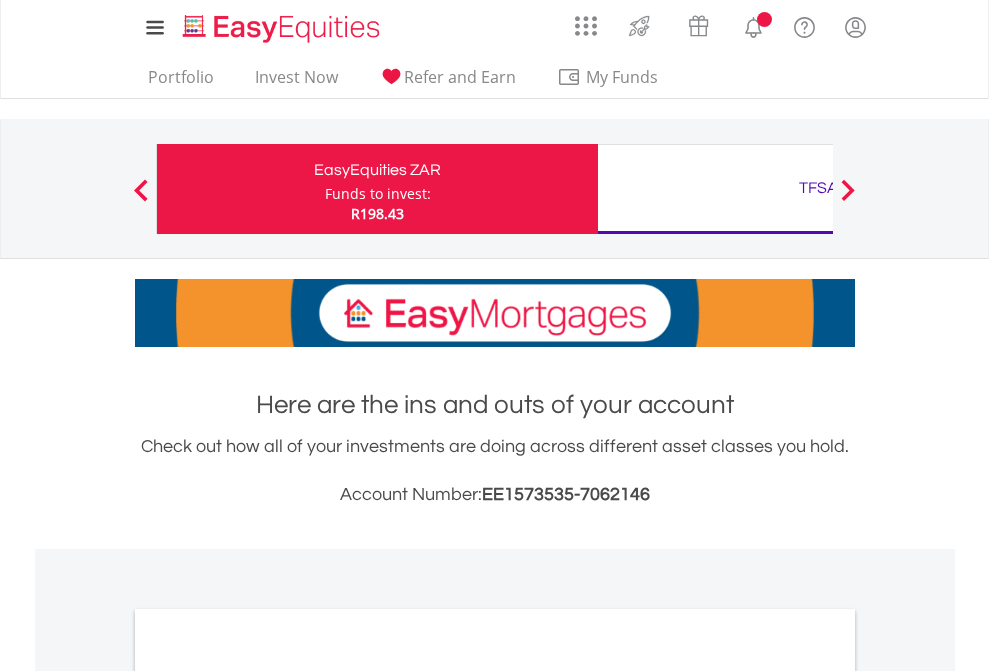 scroll, scrollTop: 0, scrollLeft: 0, axis: both 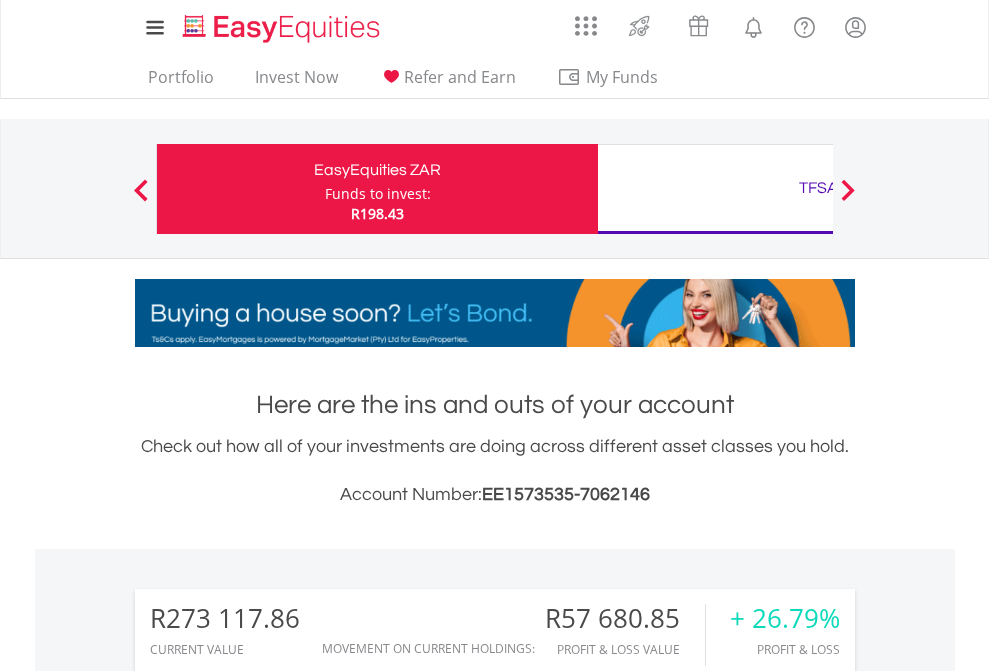 click on "Funds to invest:" at bounding box center (378, 194) 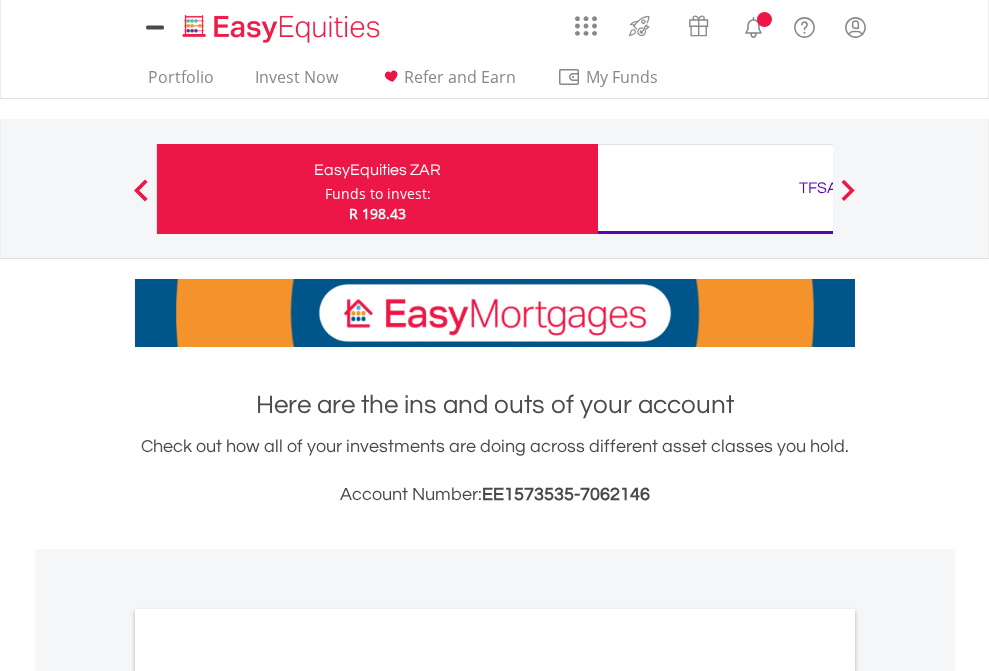 scroll, scrollTop: 0, scrollLeft: 0, axis: both 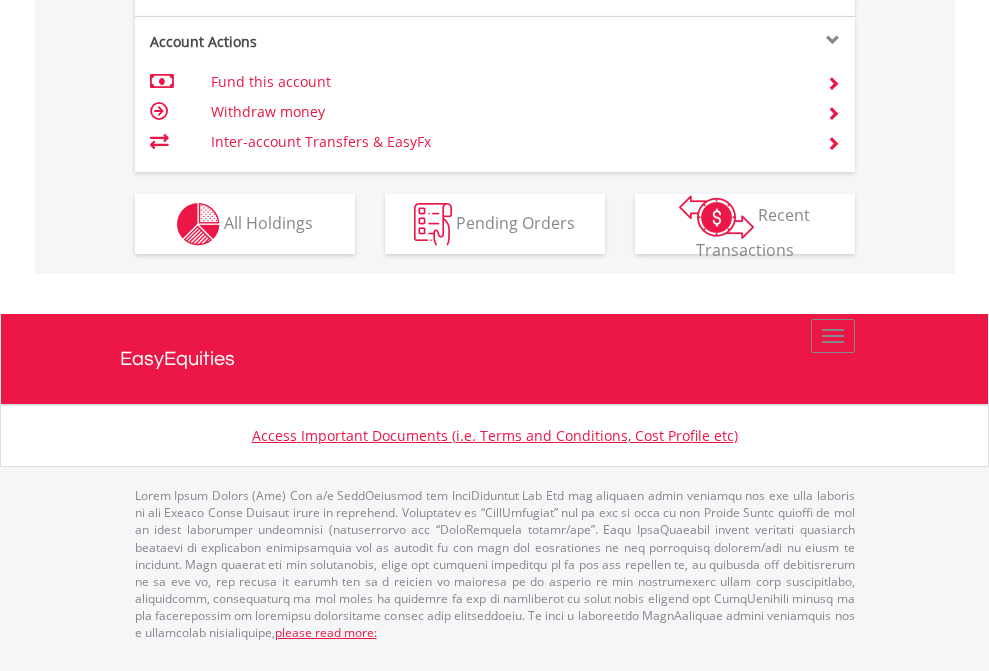 click on "Investment types" at bounding box center (706, -337) 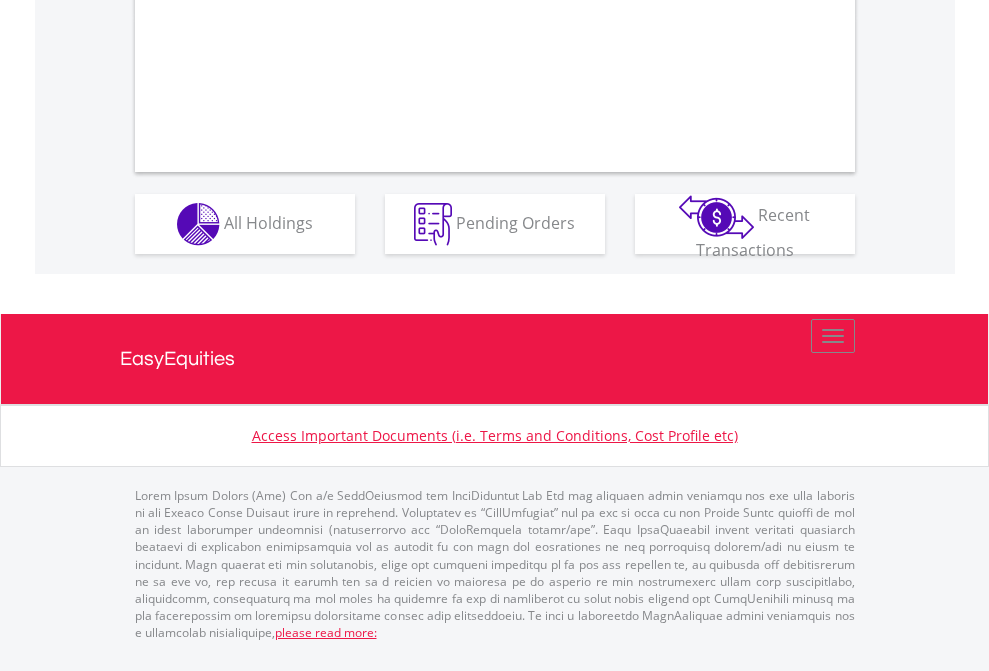 scroll, scrollTop: 1877, scrollLeft: 0, axis: vertical 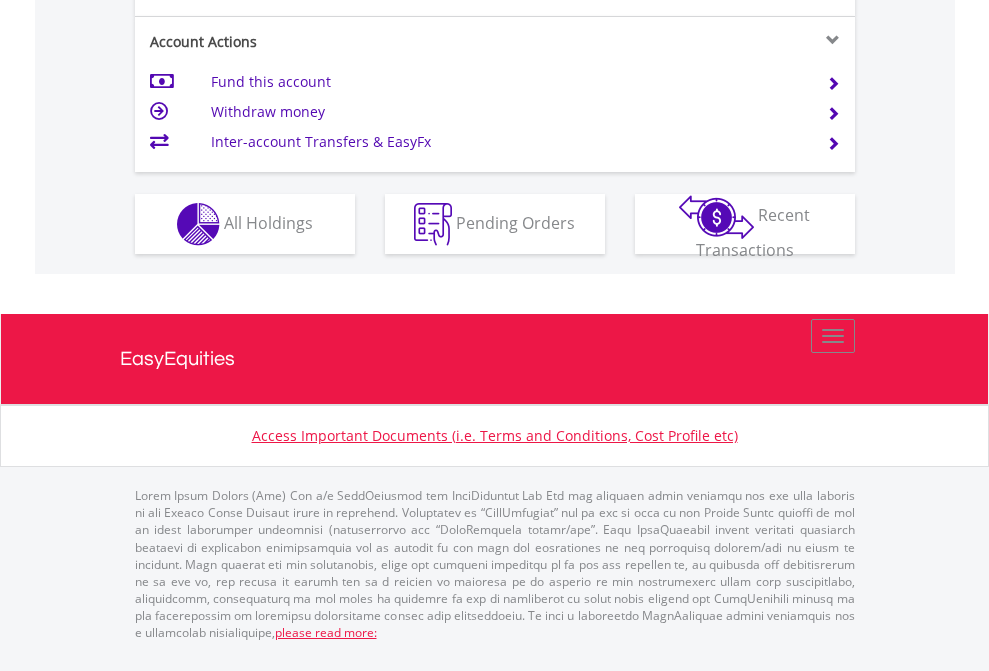 click on "Investment types" at bounding box center (706, -337) 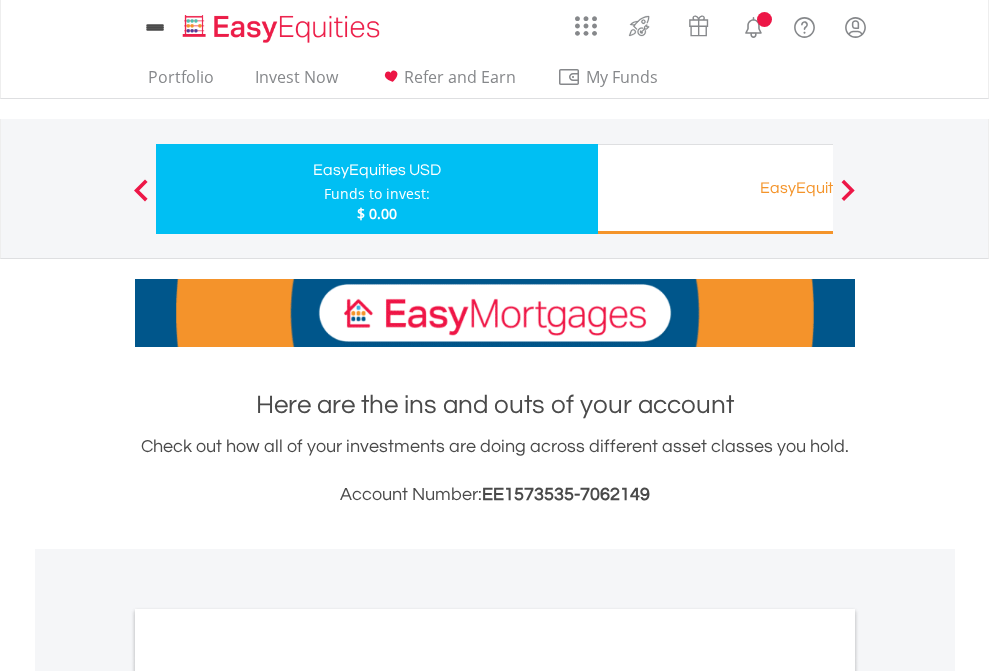 scroll, scrollTop: 0, scrollLeft: 0, axis: both 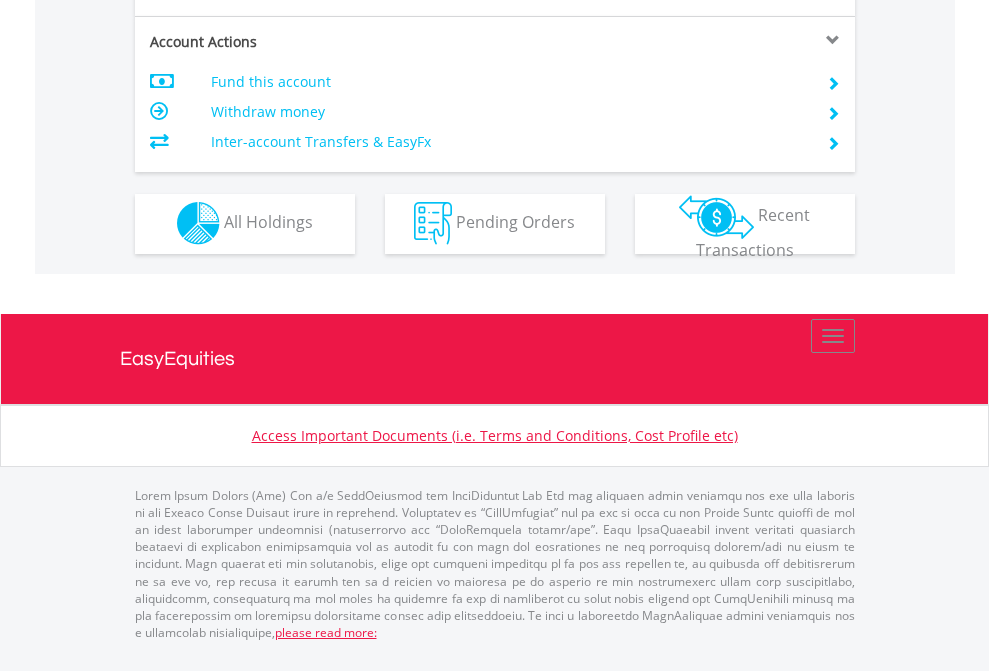 click on "Investment types" at bounding box center [706, -353] 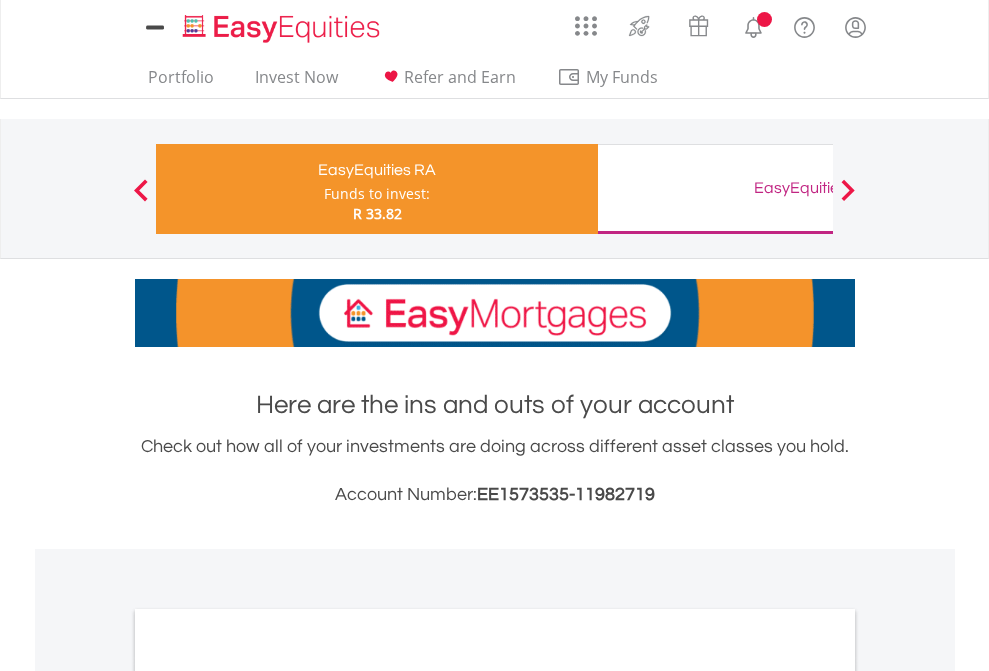 scroll, scrollTop: 0, scrollLeft: 0, axis: both 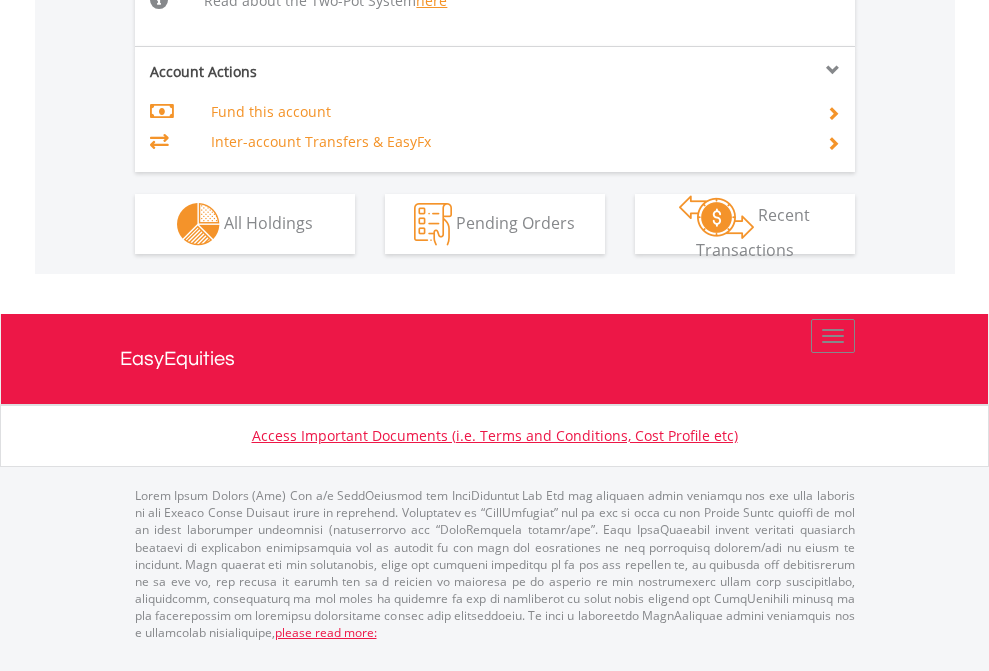 click on "Investment types" at bounding box center [706, -498] 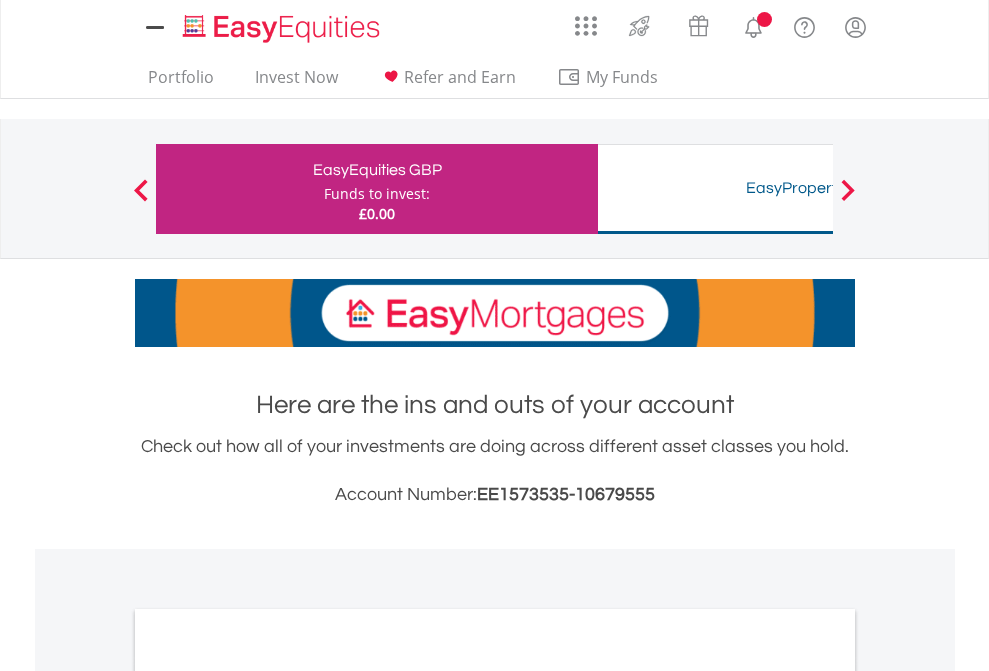 scroll, scrollTop: 0, scrollLeft: 0, axis: both 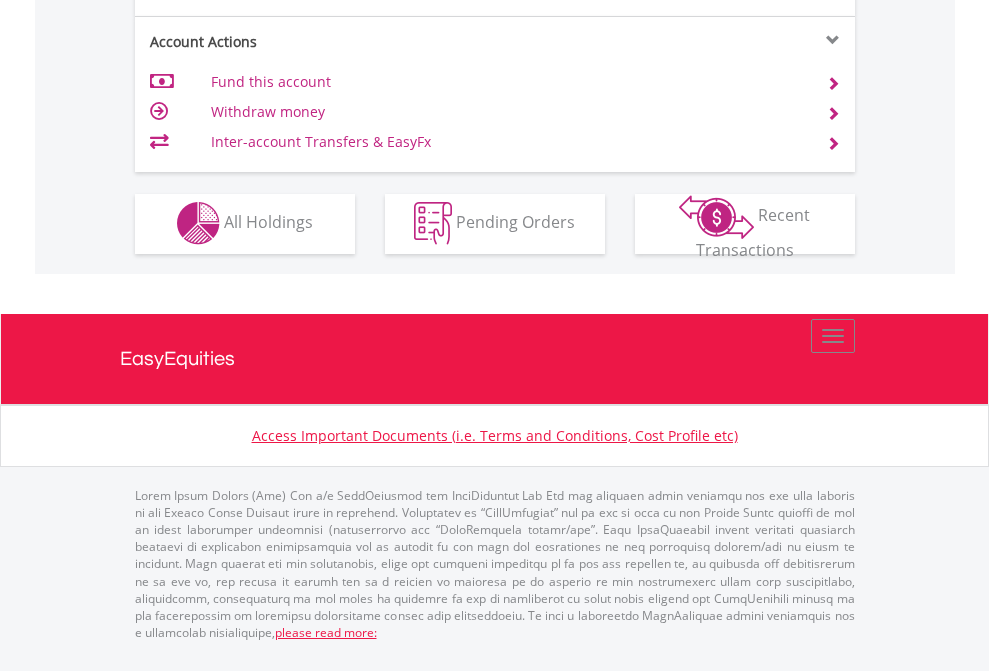click on "Investment types" at bounding box center (706, -353) 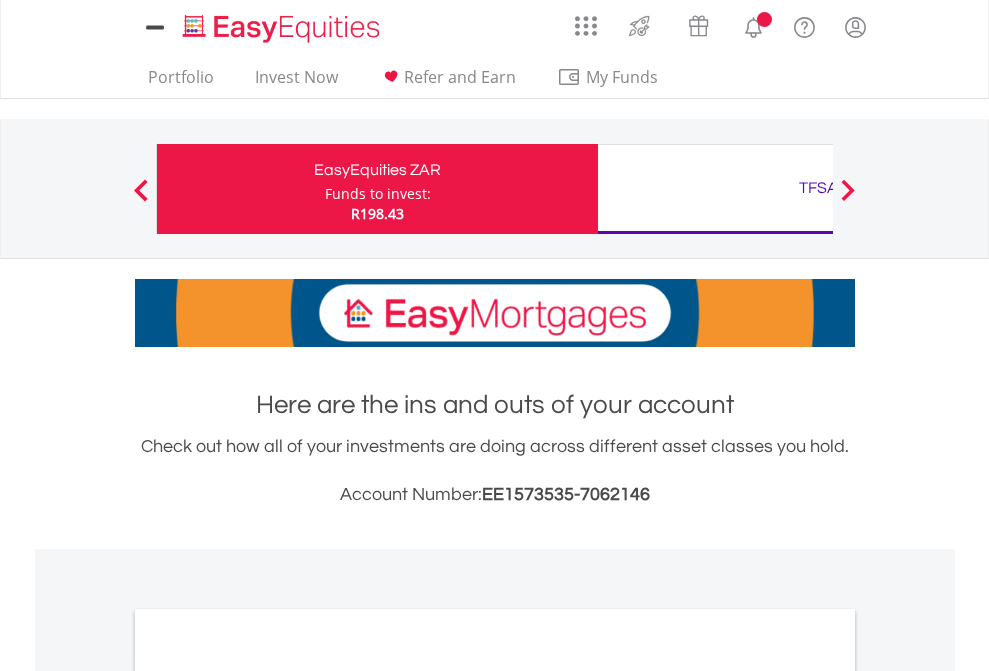 scroll, scrollTop: 0, scrollLeft: 0, axis: both 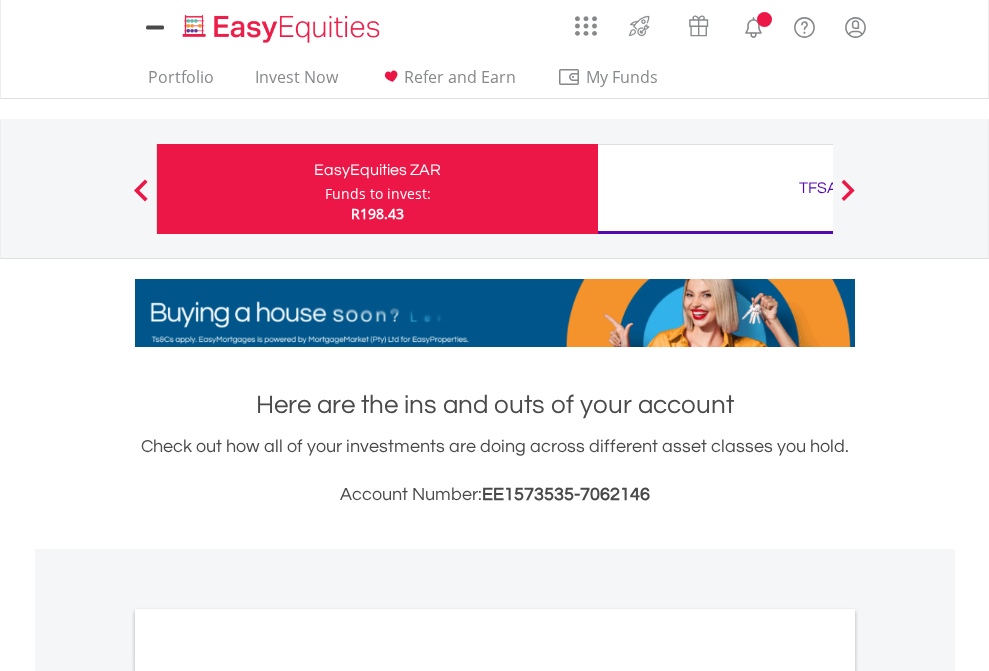 click on "All Holdings" at bounding box center [268, 1096] 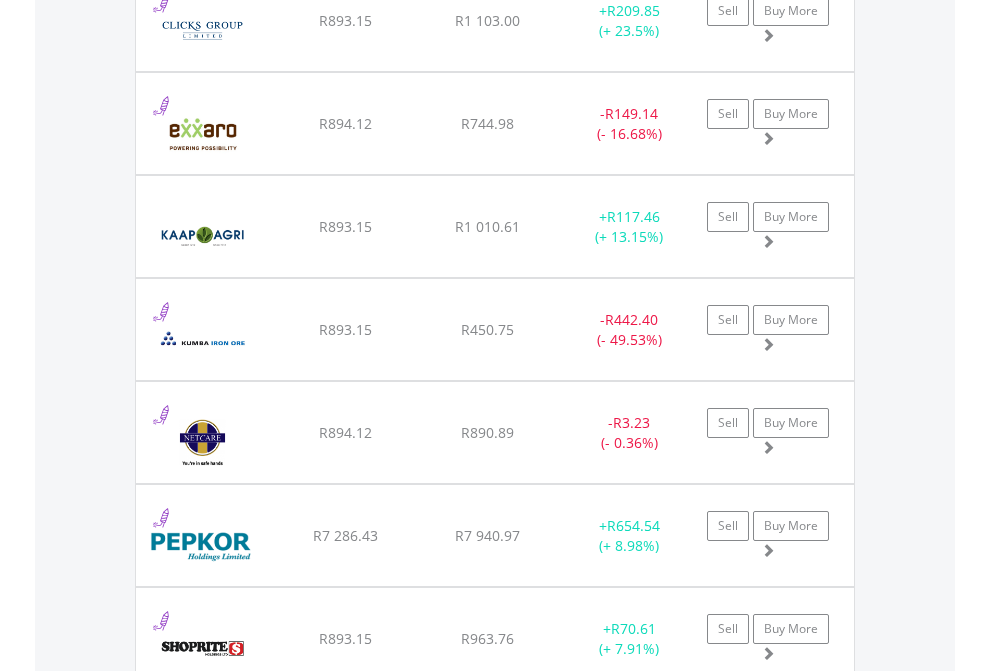 scroll, scrollTop: 2265, scrollLeft: 0, axis: vertical 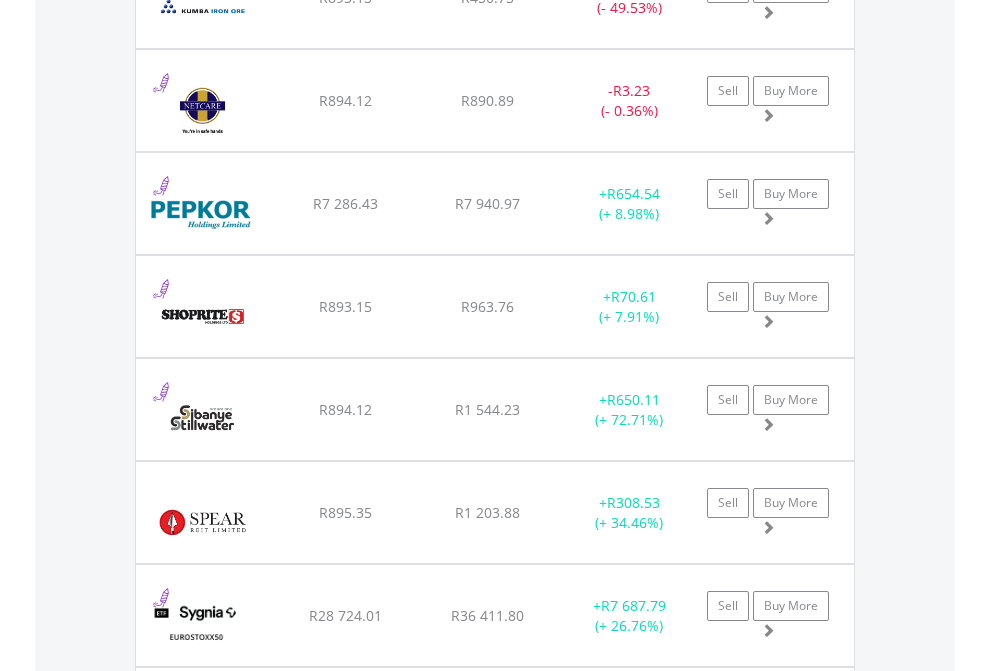 click on "TFSA" at bounding box center (818, -2077) 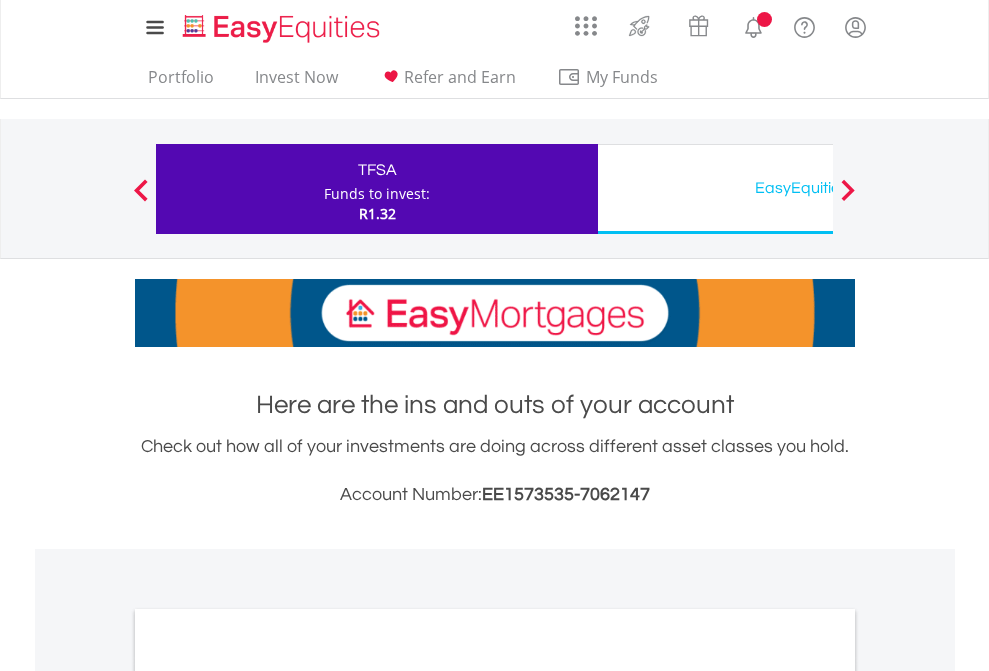 scroll, scrollTop: 0, scrollLeft: 0, axis: both 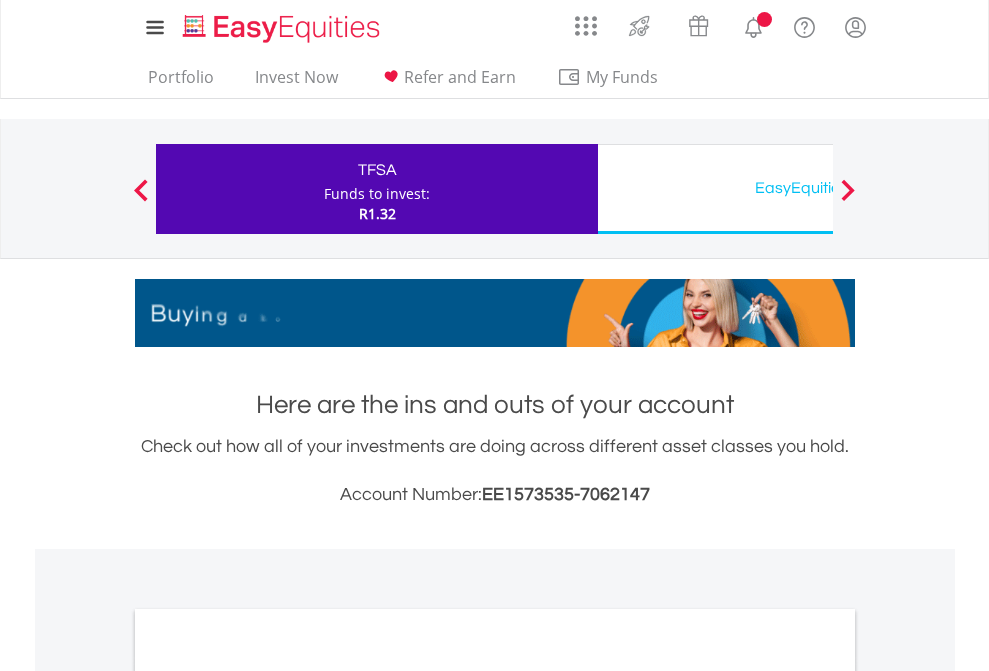 click on "All Holdings" at bounding box center (268, 1096) 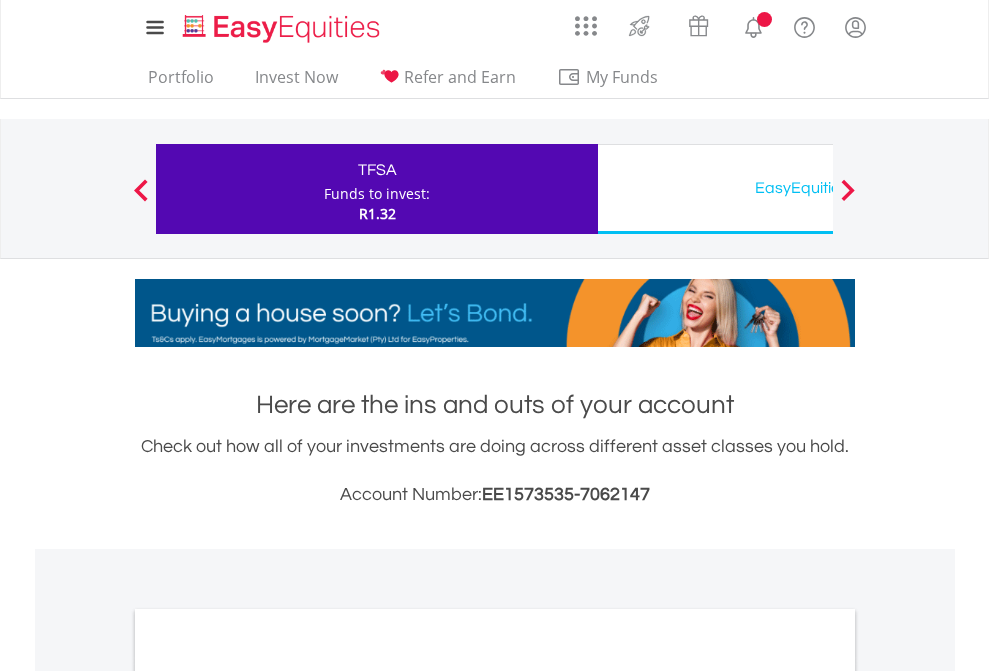 scroll, scrollTop: 1202, scrollLeft: 0, axis: vertical 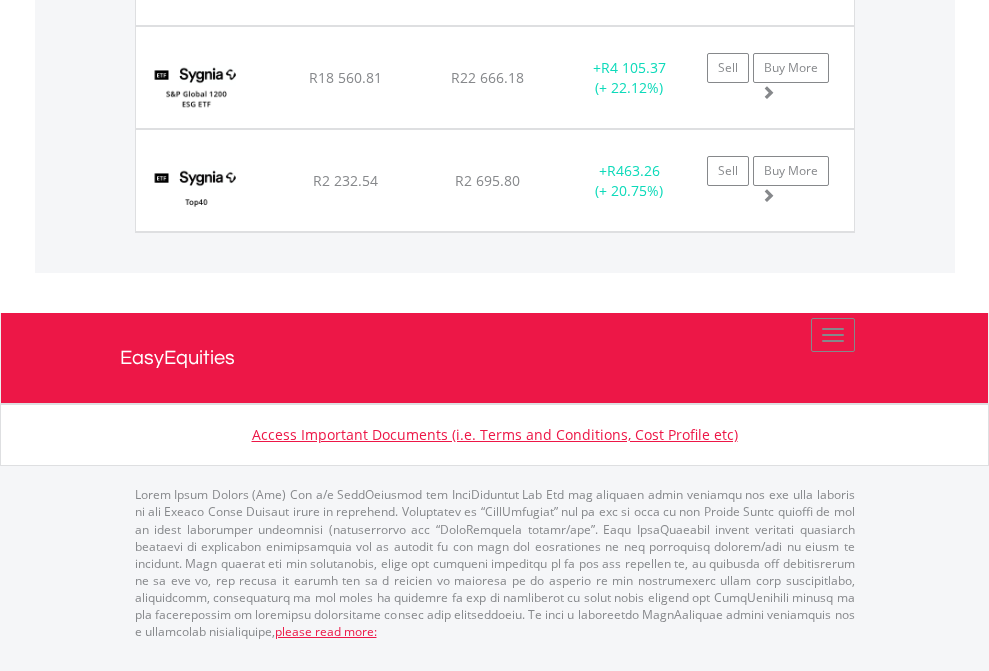 click on "EasyEquities USD" at bounding box center (818, -1648) 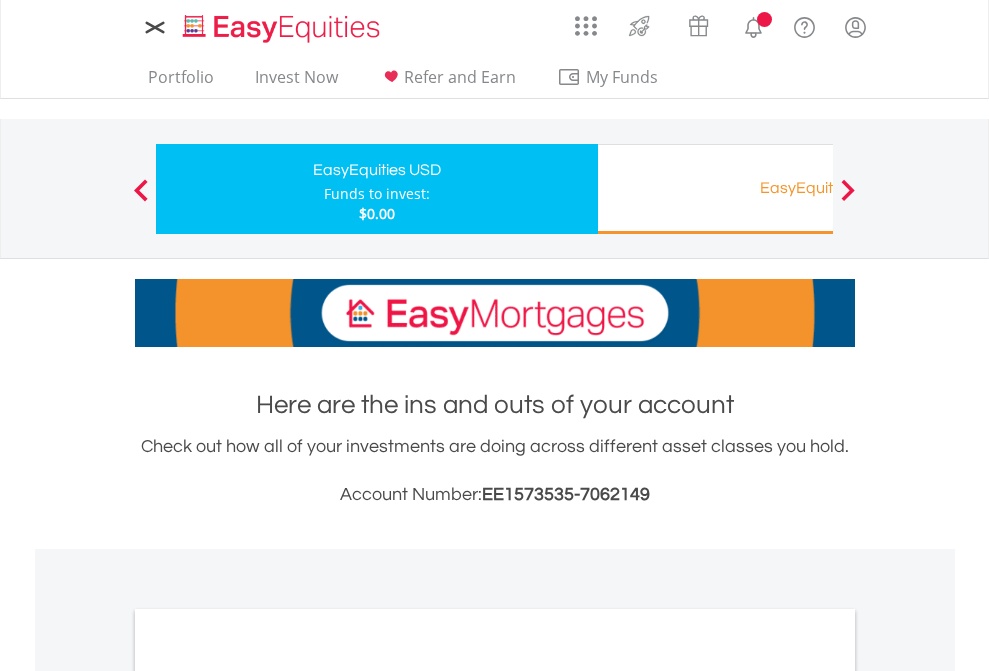 scroll, scrollTop: 0, scrollLeft: 0, axis: both 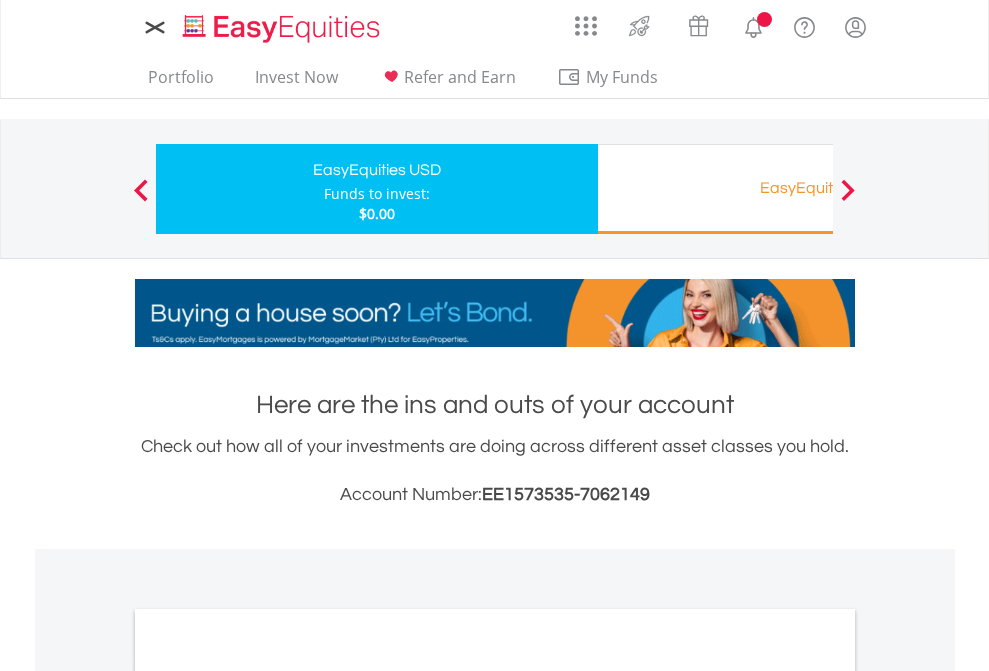 click on "All Holdings" at bounding box center (268, 1096) 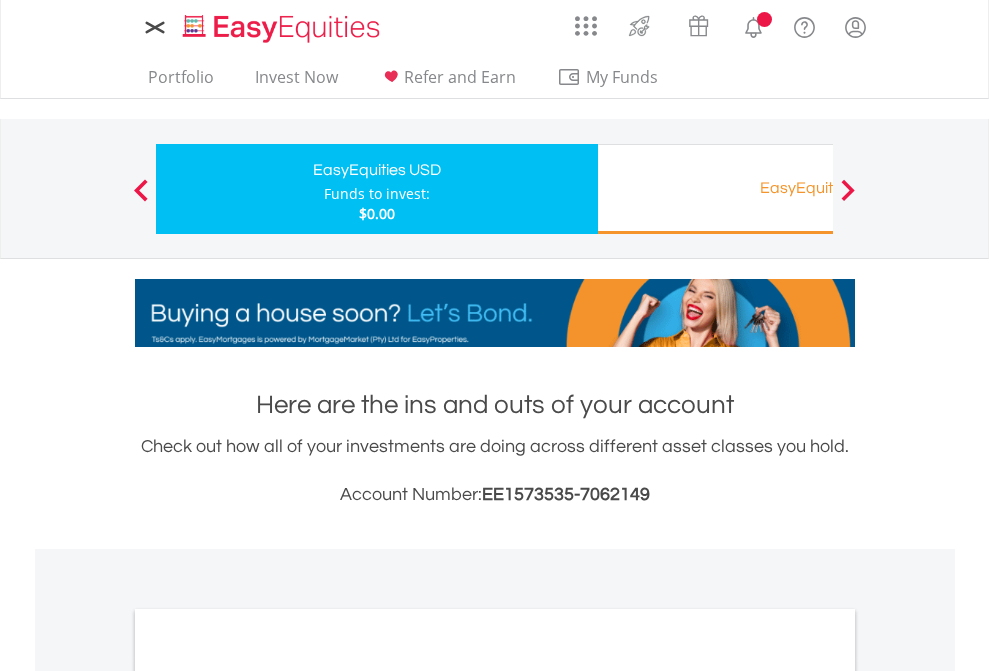 scroll, scrollTop: 1202, scrollLeft: 0, axis: vertical 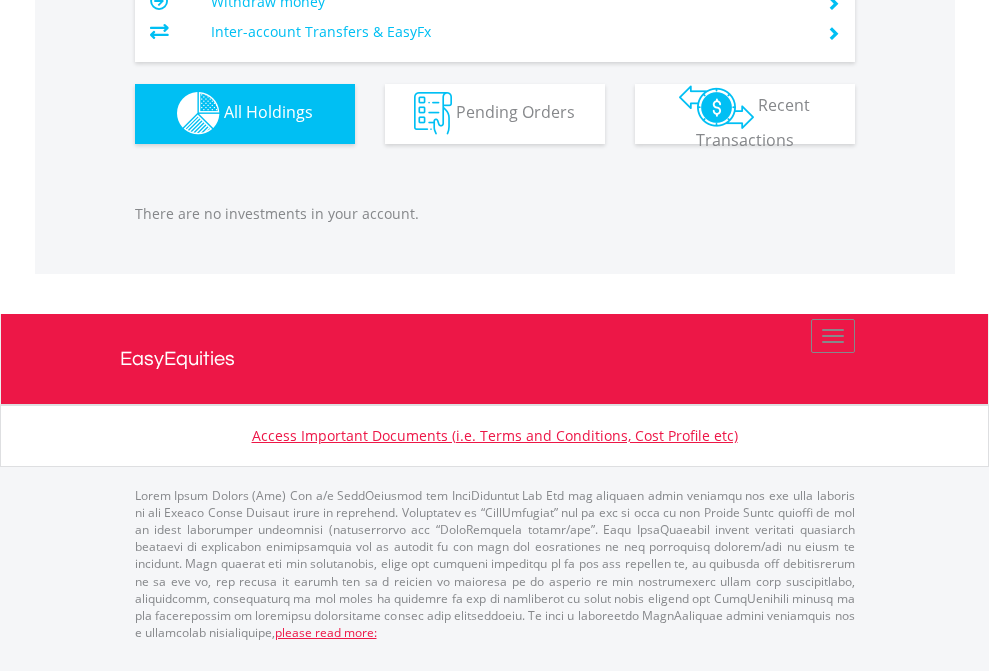 click on "EasyEquities RA" at bounding box center [818, -1142] 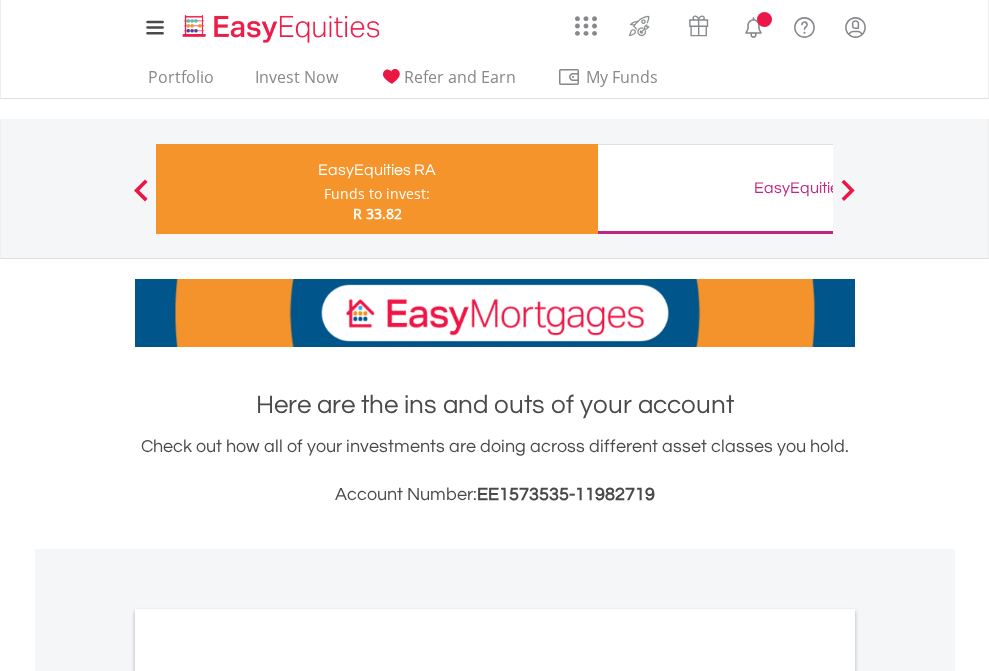 scroll, scrollTop: 1202, scrollLeft: 0, axis: vertical 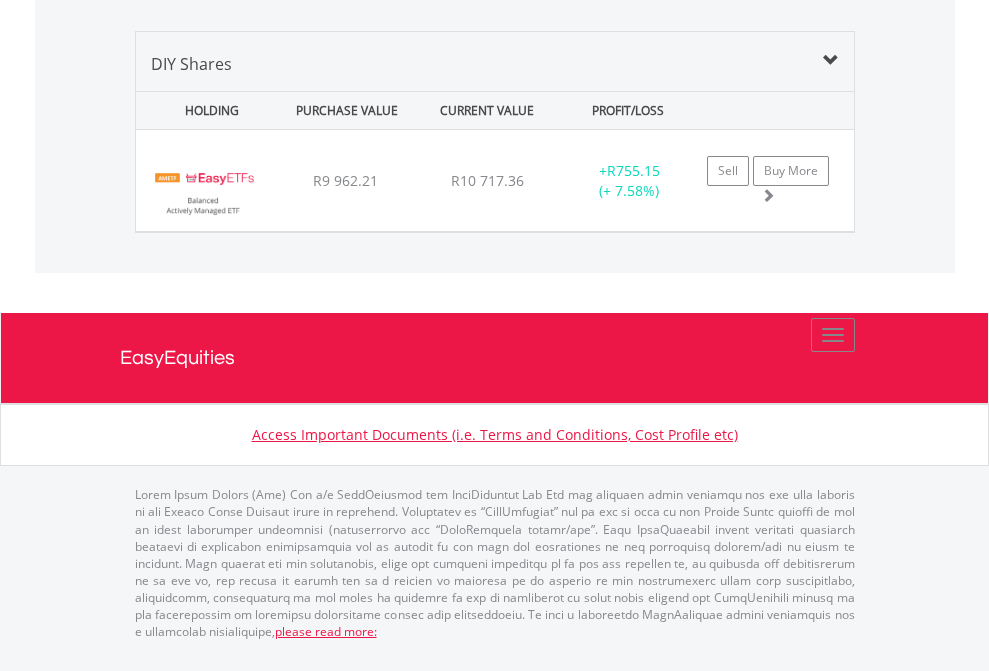 click on "EasyEquities GBP" at bounding box center [818, -1540] 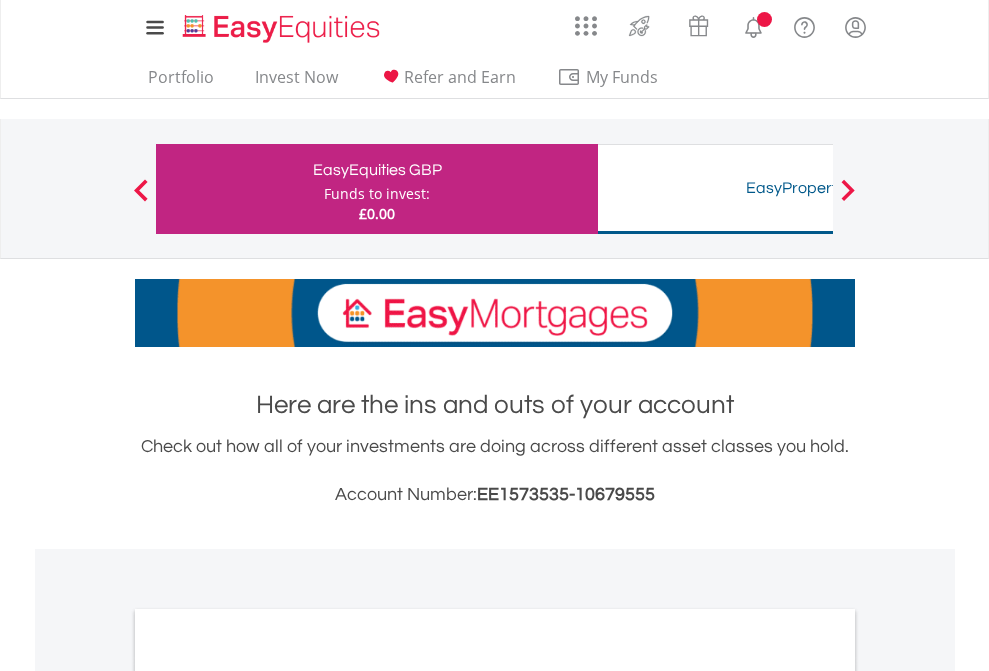 scroll, scrollTop: 0, scrollLeft: 0, axis: both 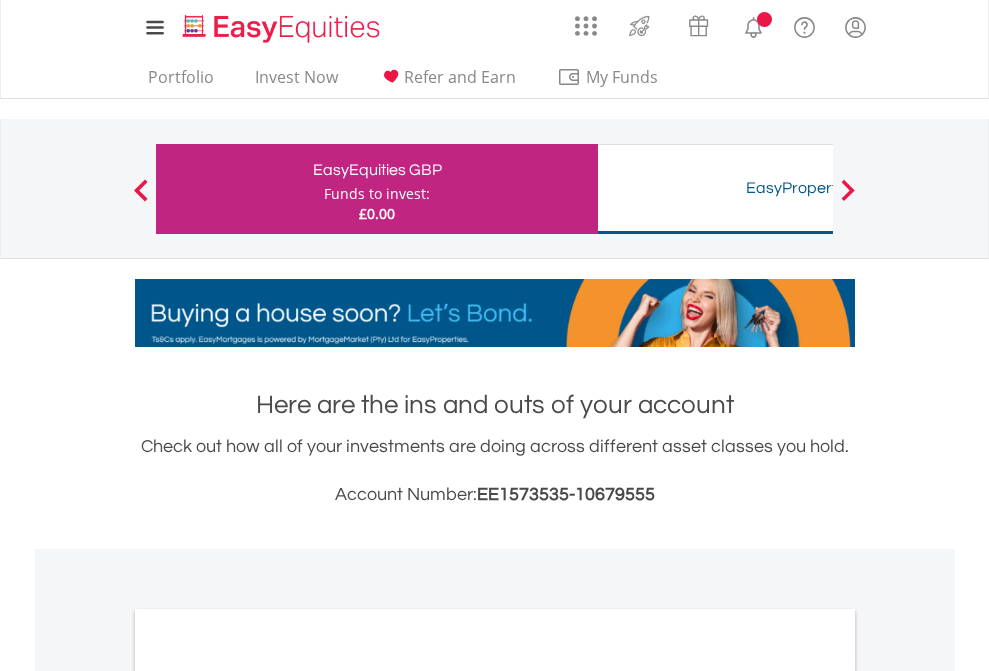click on "All Holdings" at bounding box center [268, 1096] 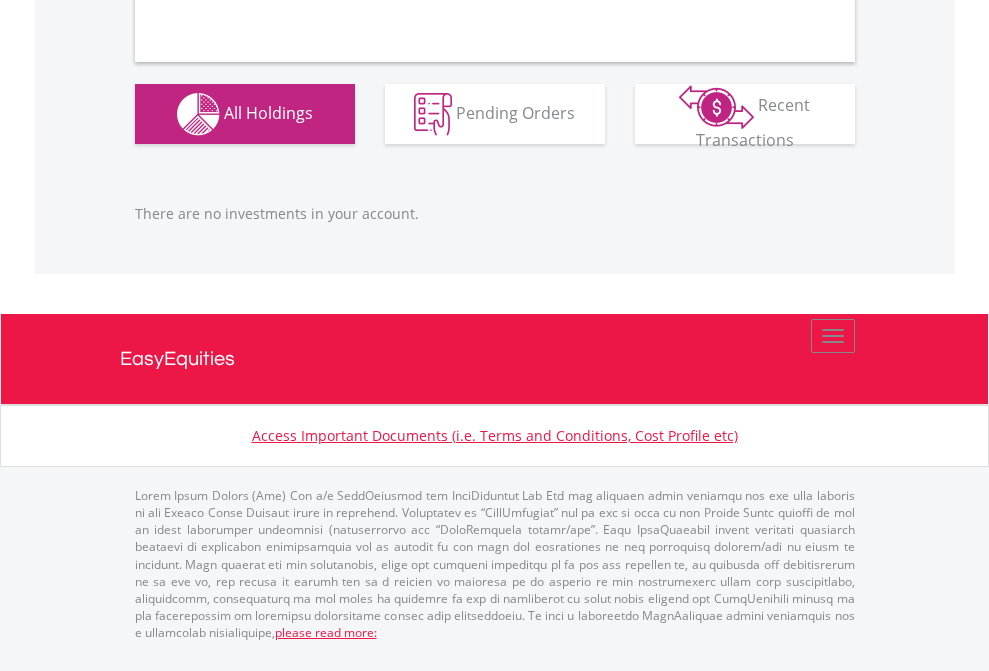 scroll, scrollTop: 1980, scrollLeft: 0, axis: vertical 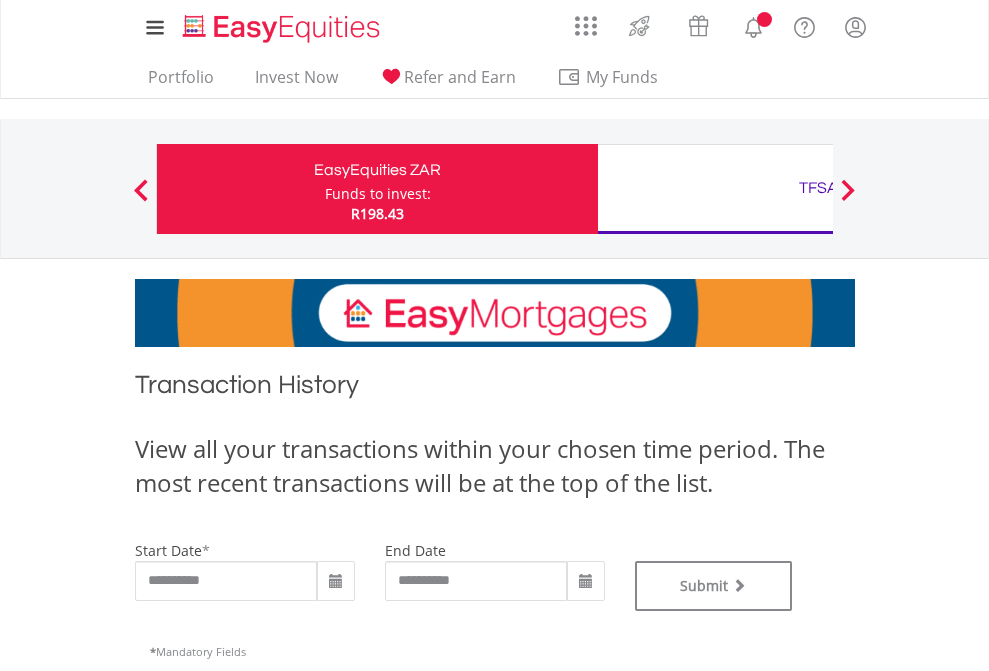 type on "**********" 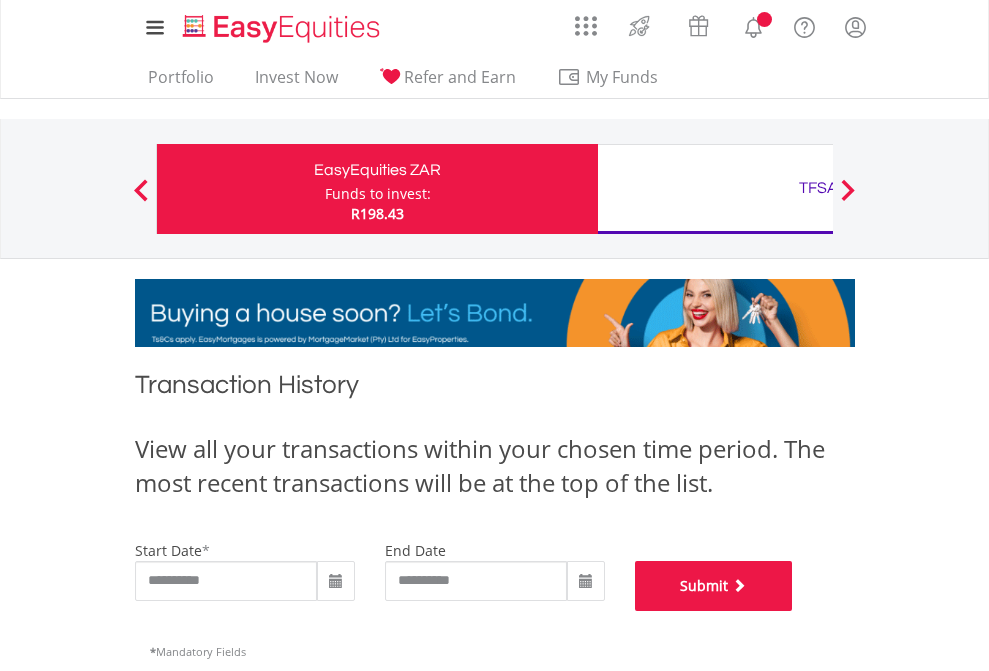click on "Submit" at bounding box center [714, 586] 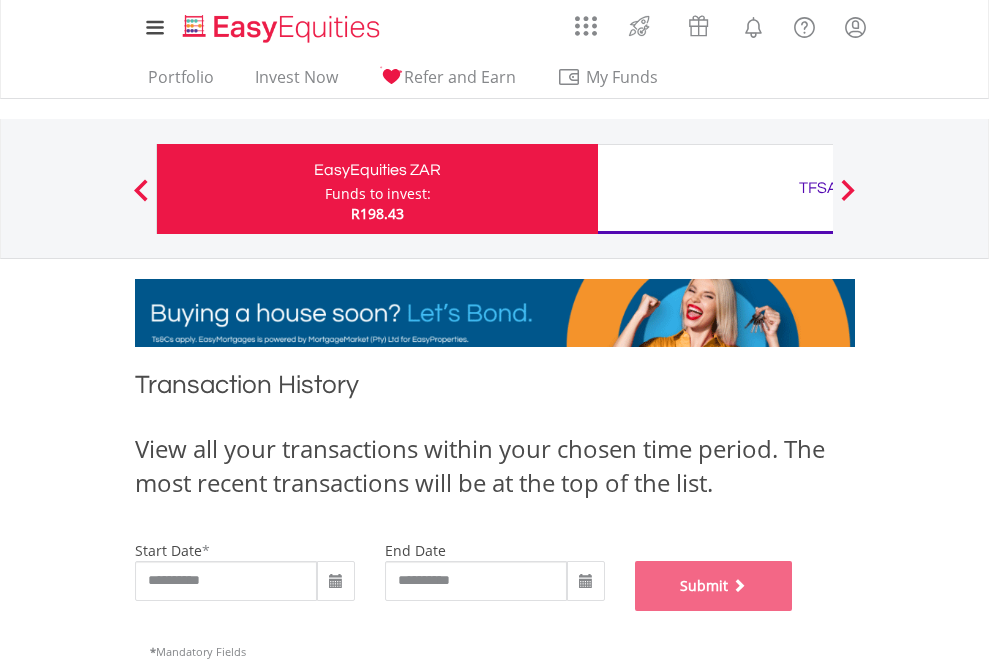scroll, scrollTop: 811, scrollLeft: 0, axis: vertical 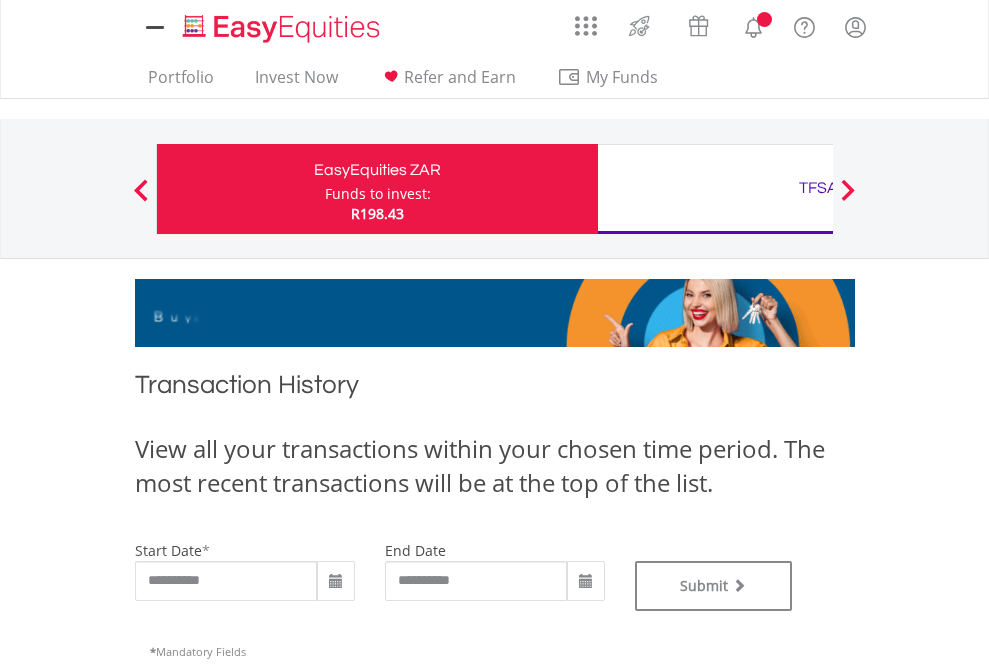 click on "TFSA" at bounding box center (818, 188) 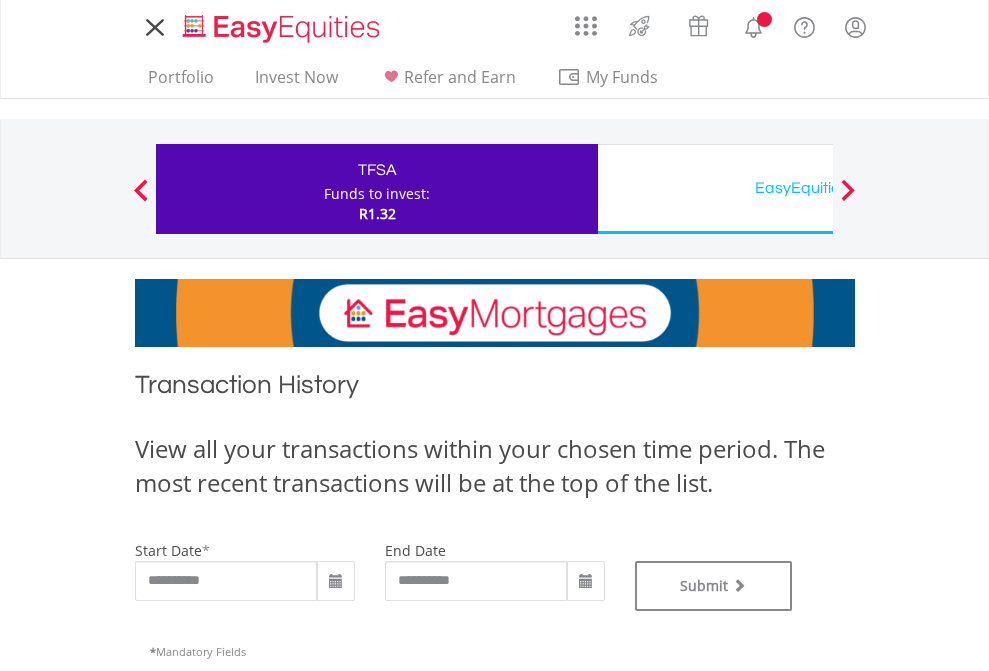 scroll, scrollTop: 0, scrollLeft: 0, axis: both 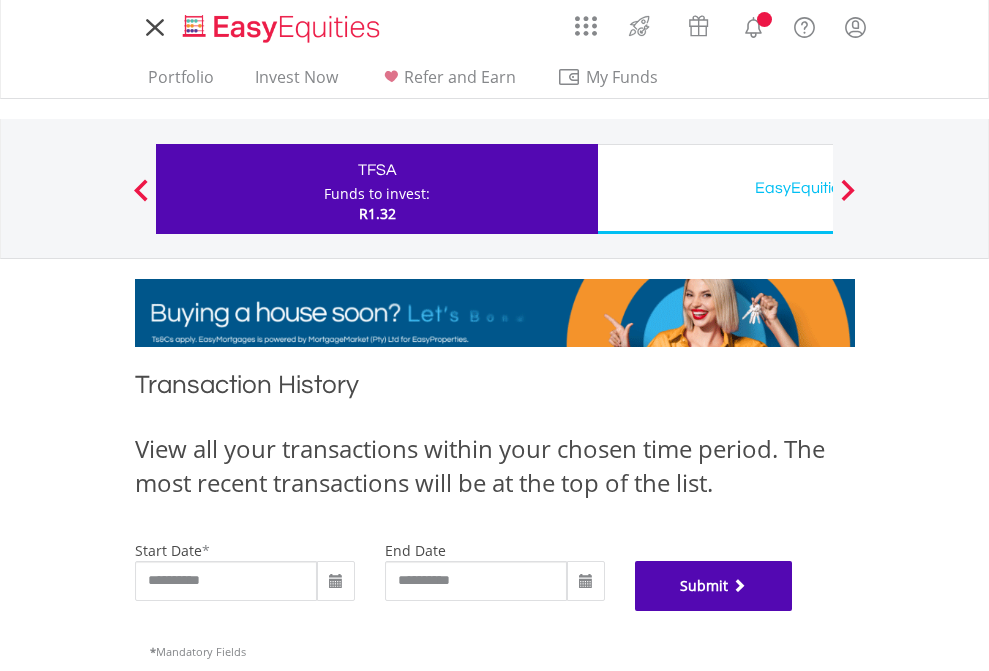 click on "Submit" at bounding box center (714, 586) 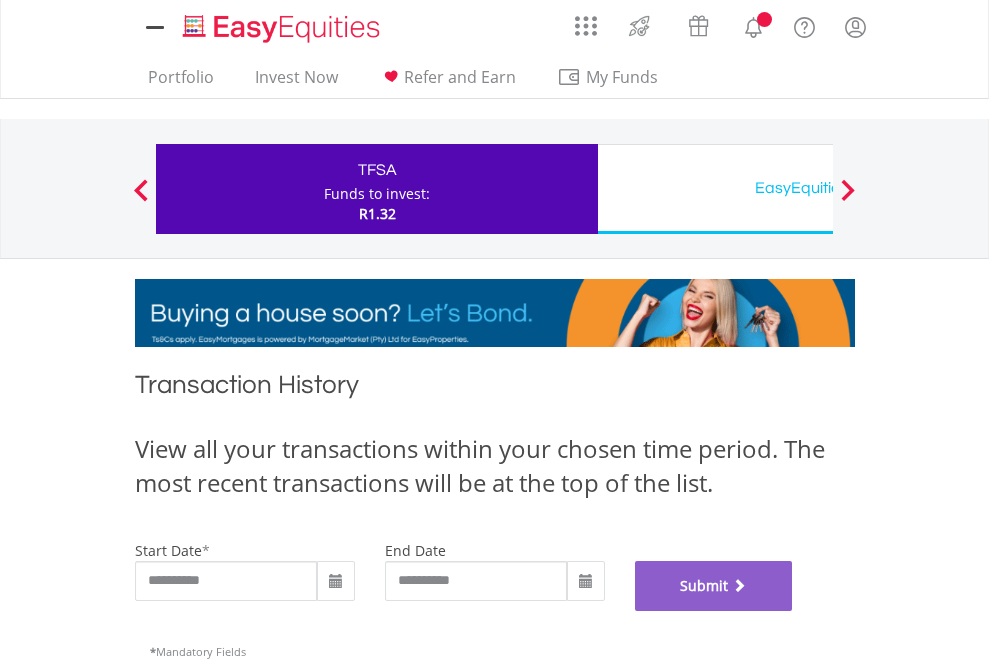 scroll, scrollTop: 811, scrollLeft: 0, axis: vertical 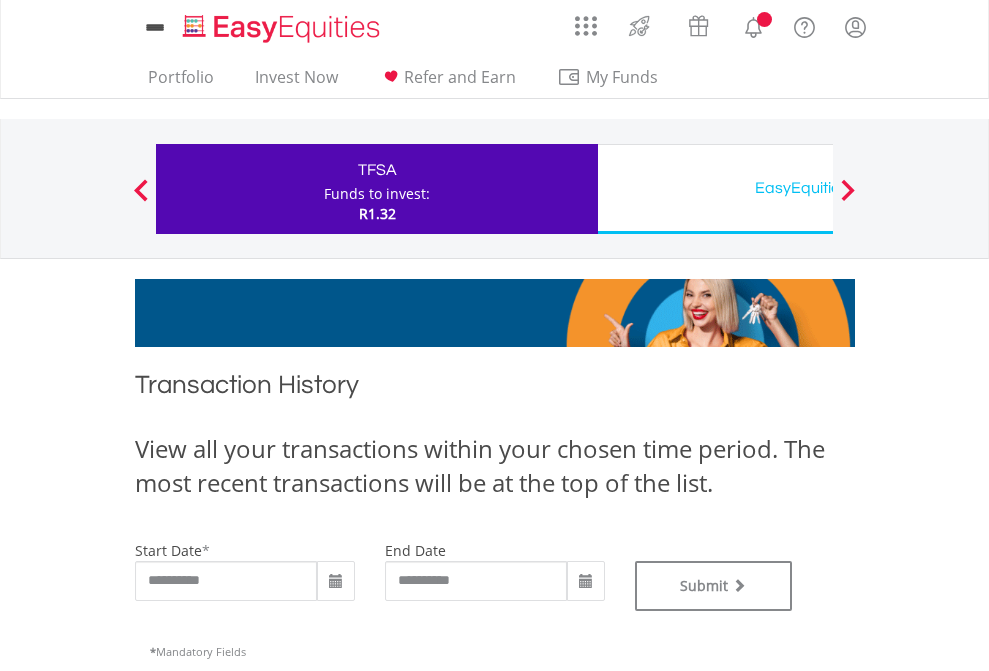 click on "EasyEquities USD" at bounding box center (818, 188) 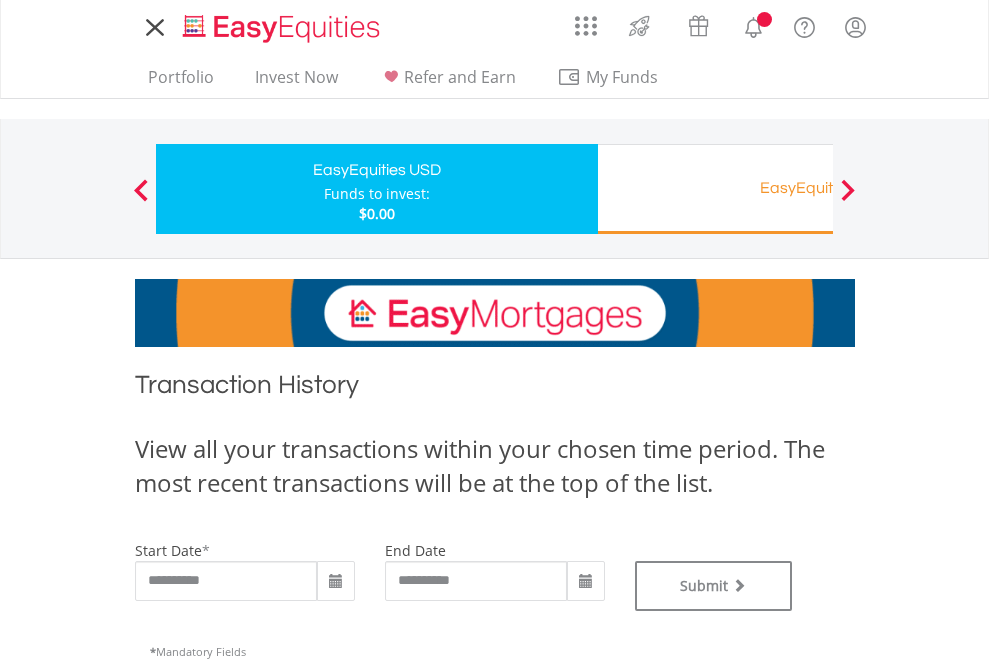 scroll, scrollTop: 0, scrollLeft: 0, axis: both 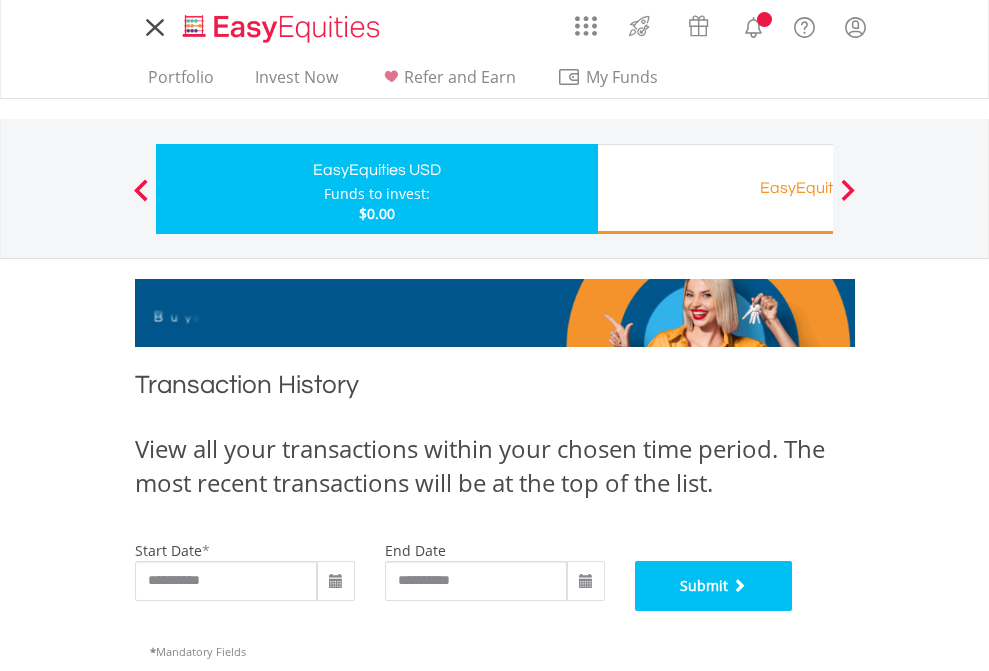 click on "Submit" at bounding box center (714, 586) 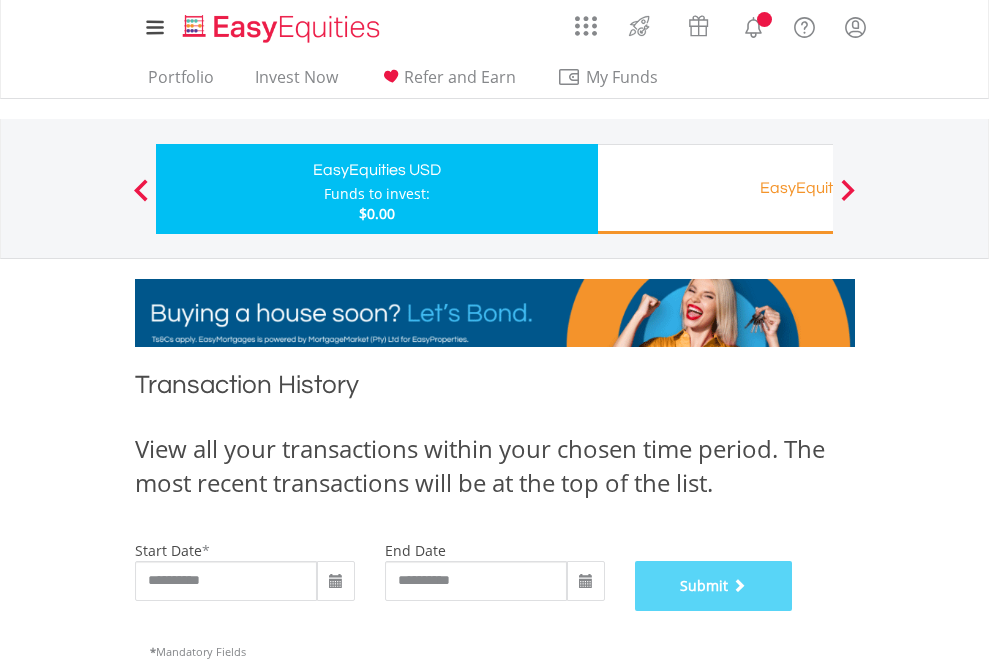 scroll, scrollTop: 811, scrollLeft: 0, axis: vertical 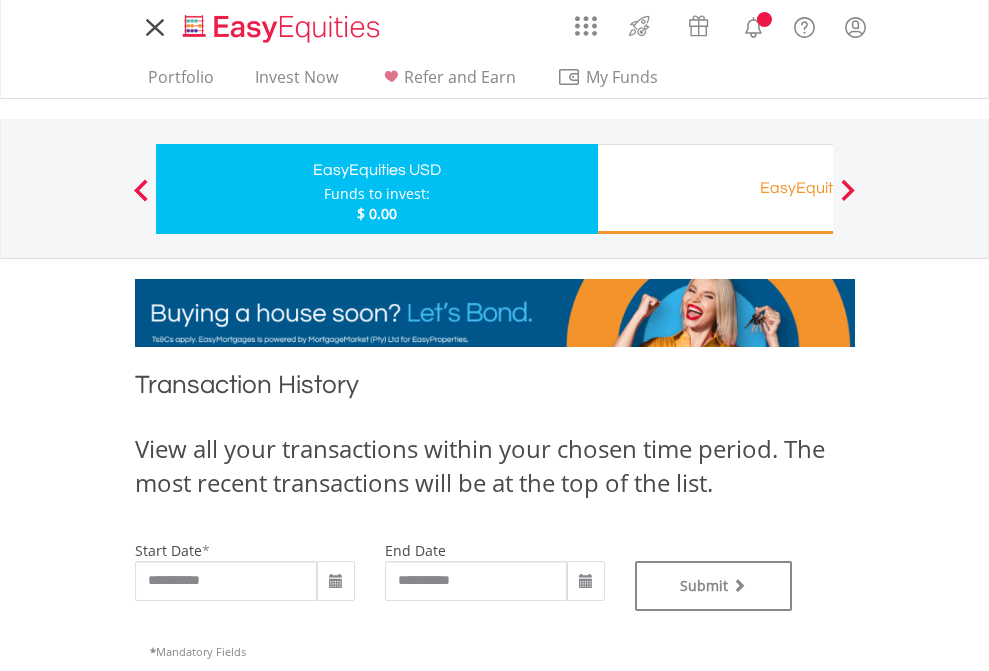 click on "EasyEquities RA" at bounding box center (818, 188) 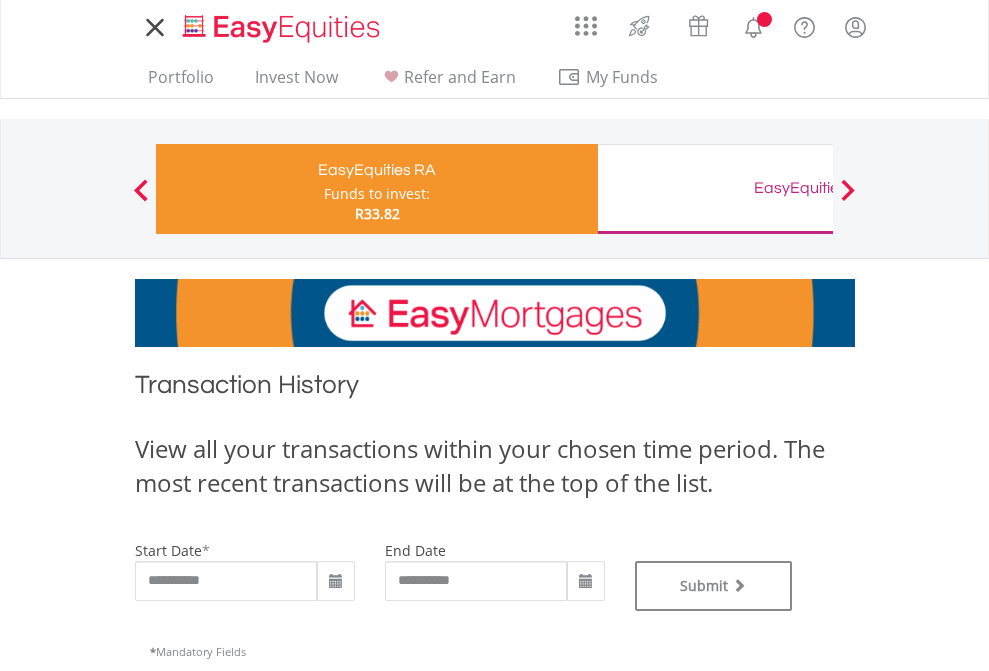 scroll, scrollTop: 0, scrollLeft: 0, axis: both 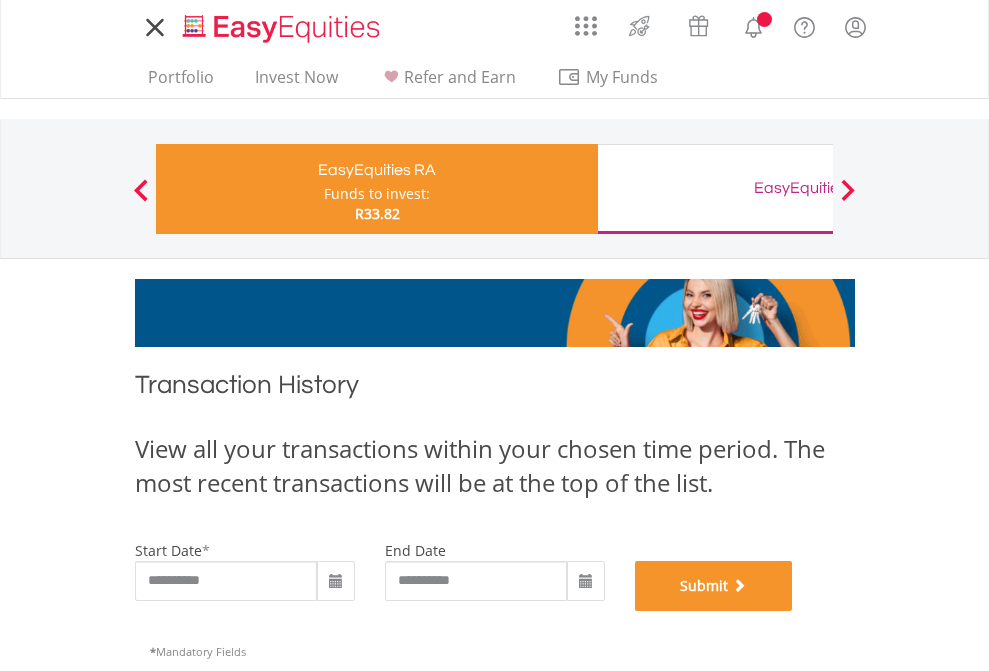 click on "Submit" at bounding box center (714, 586) 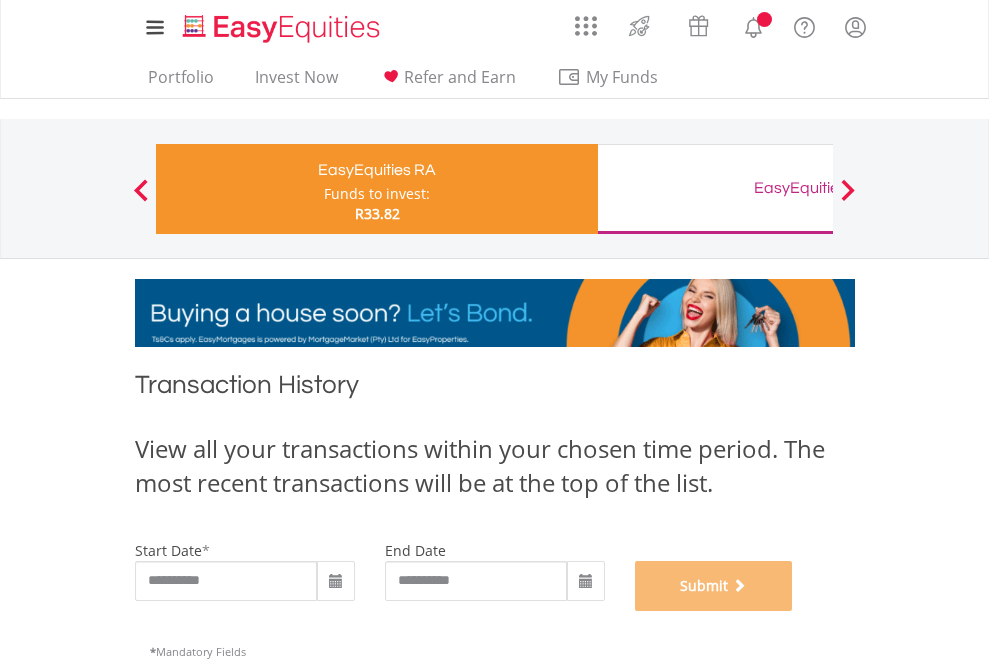 scroll, scrollTop: 811, scrollLeft: 0, axis: vertical 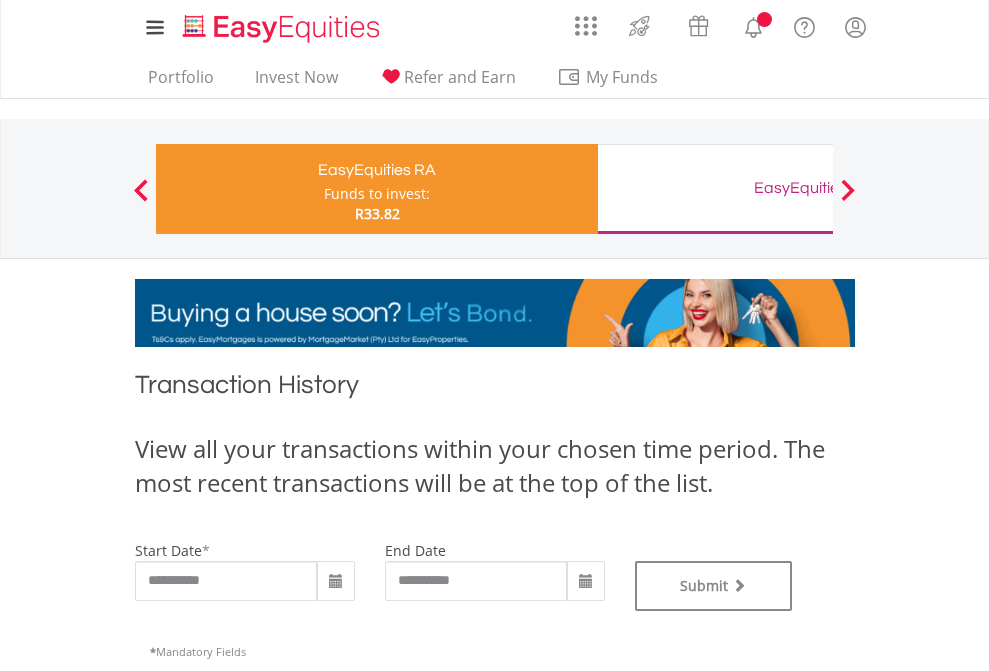 click on "EasyEquities GBP" at bounding box center [818, 188] 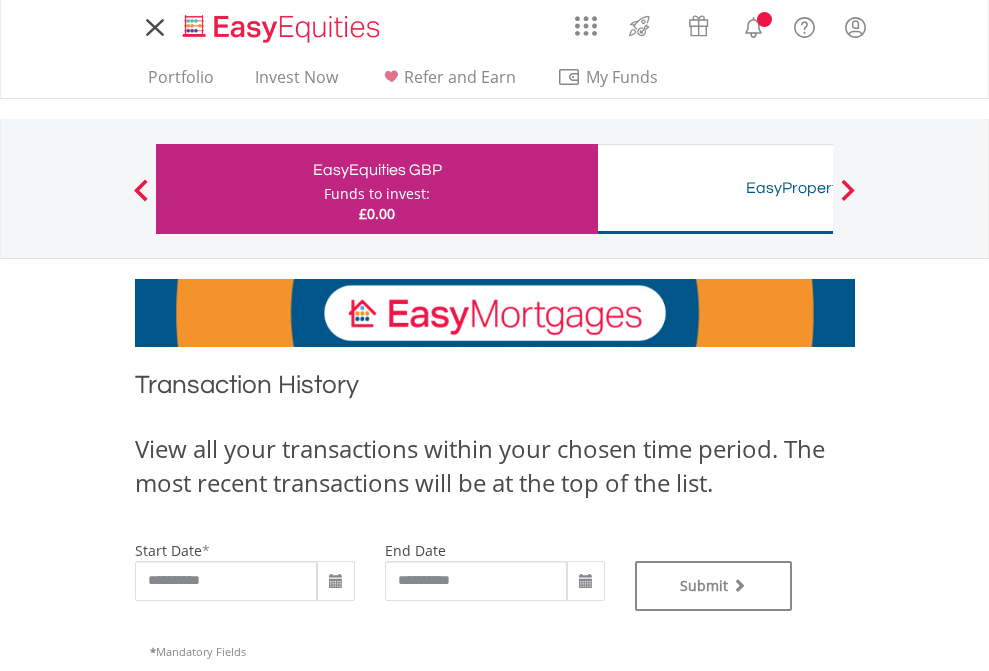 scroll, scrollTop: 0, scrollLeft: 0, axis: both 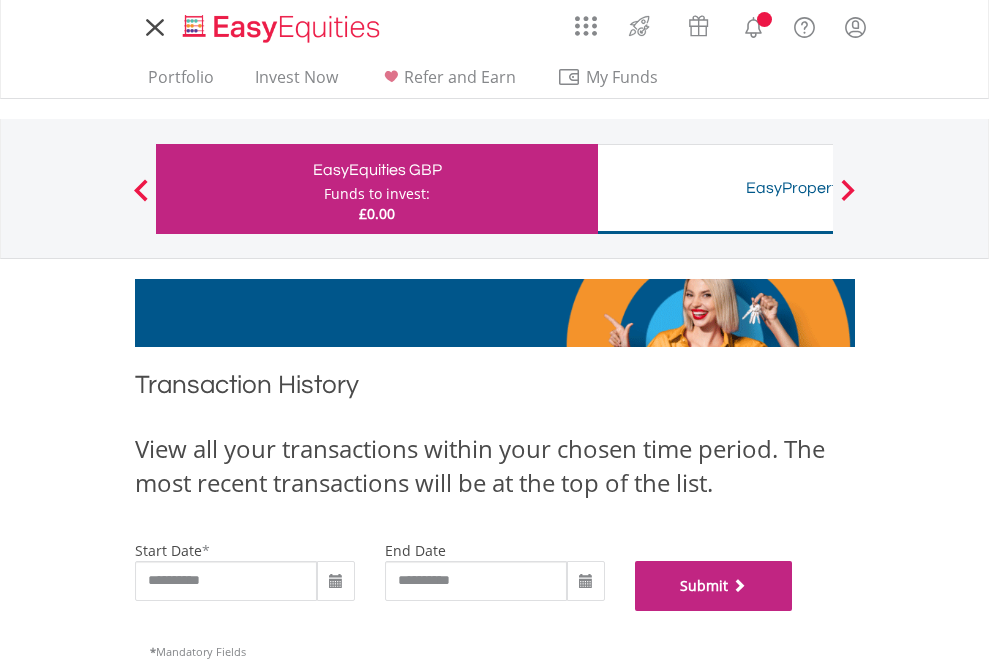 click on "Submit" at bounding box center (714, 586) 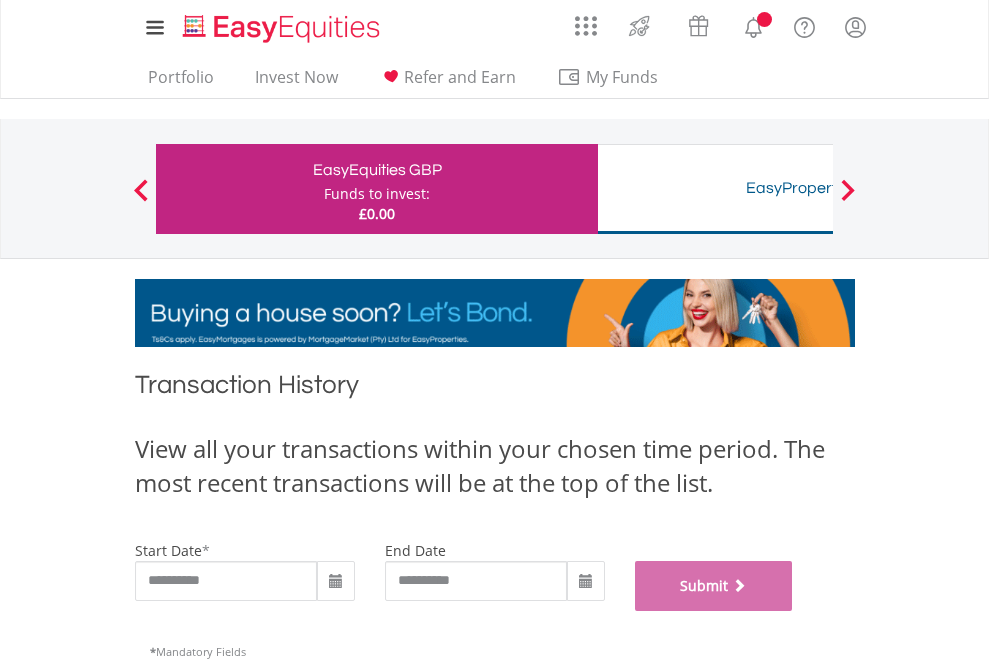 scroll, scrollTop: 811, scrollLeft: 0, axis: vertical 